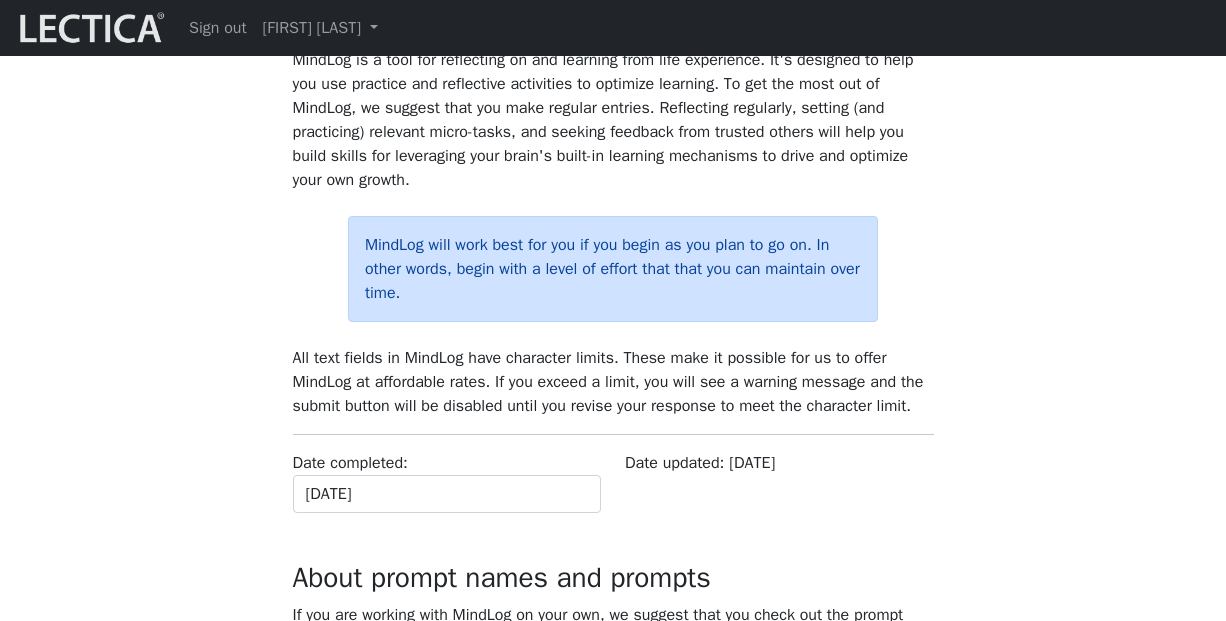 scroll, scrollTop: 0, scrollLeft: 0, axis: both 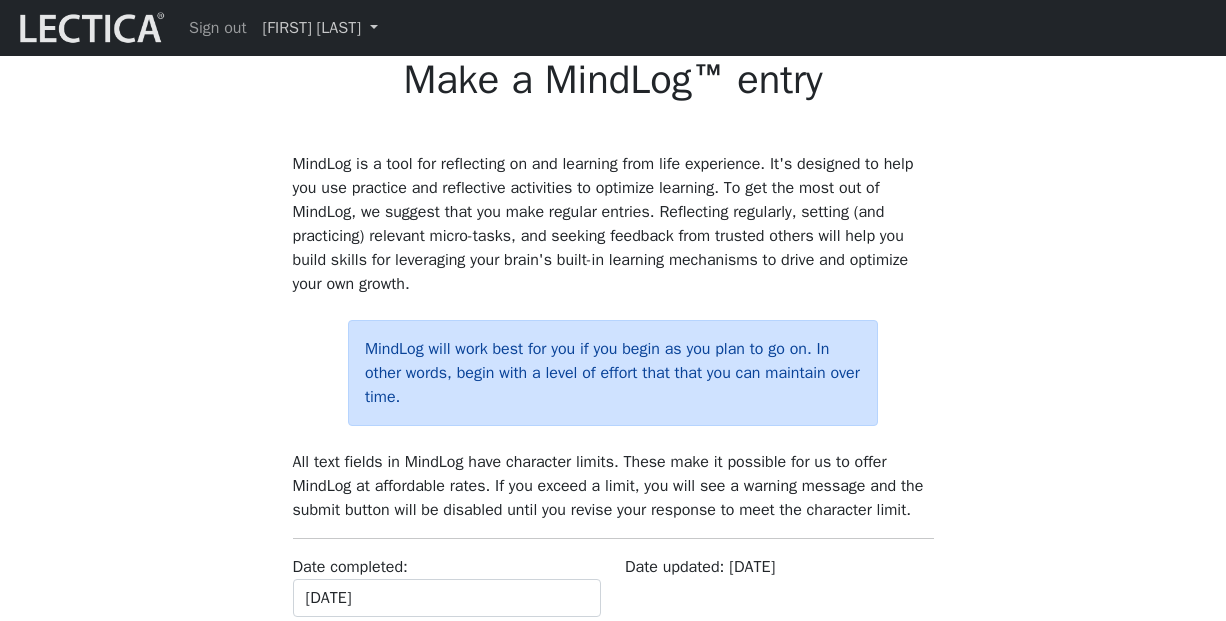 click on "[FIRST] [LAST]" at bounding box center [320, 28] 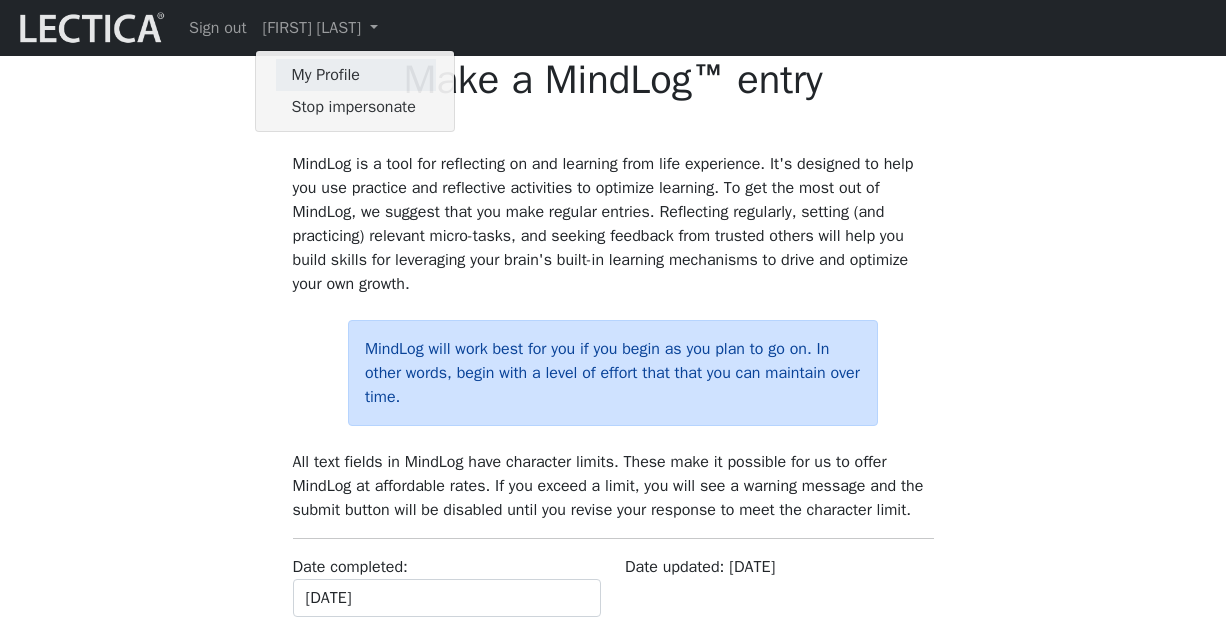 click on "My Profile" at bounding box center [356, 75] 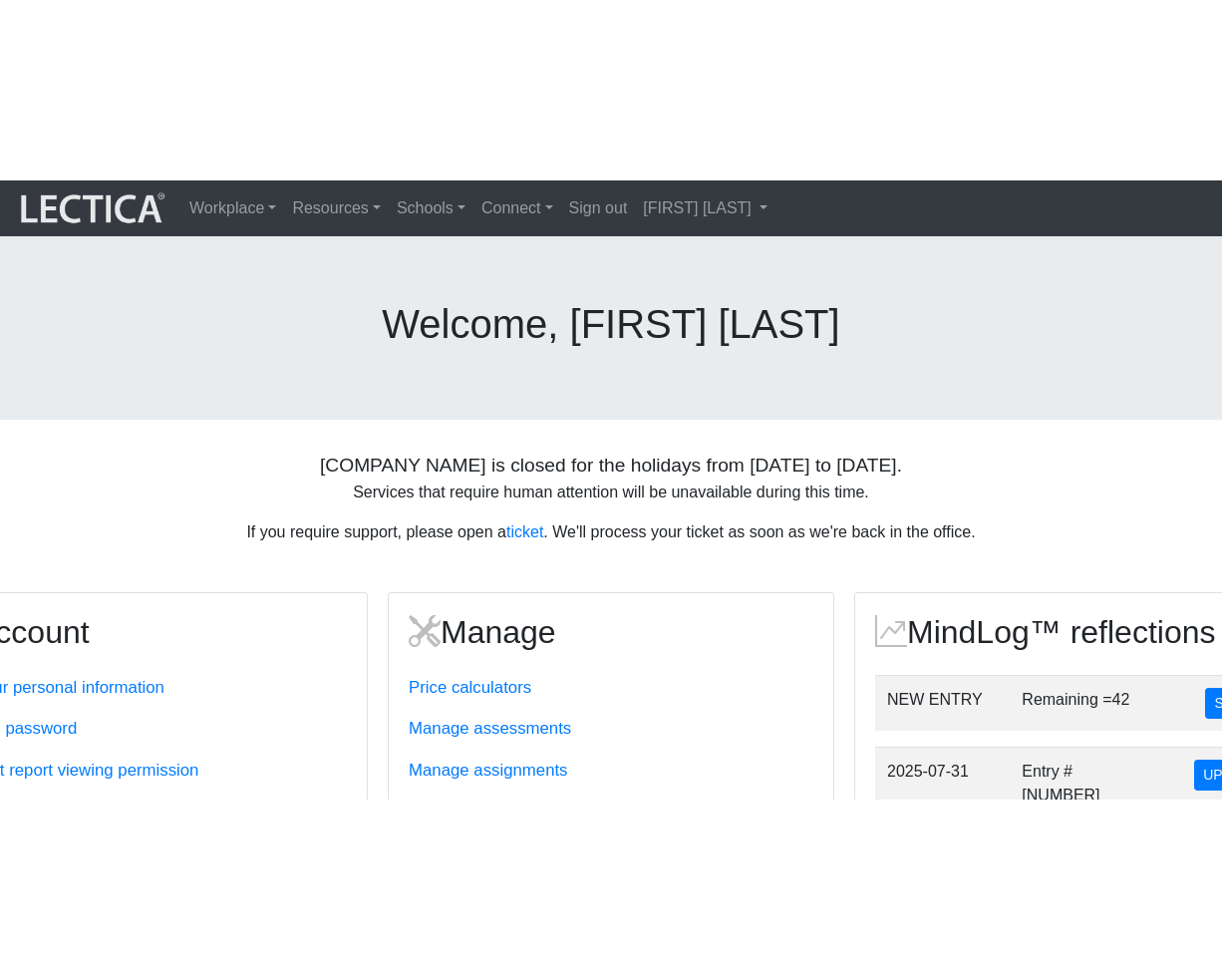 scroll, scrollTop: 0, scrollLeft: 0, axis: both 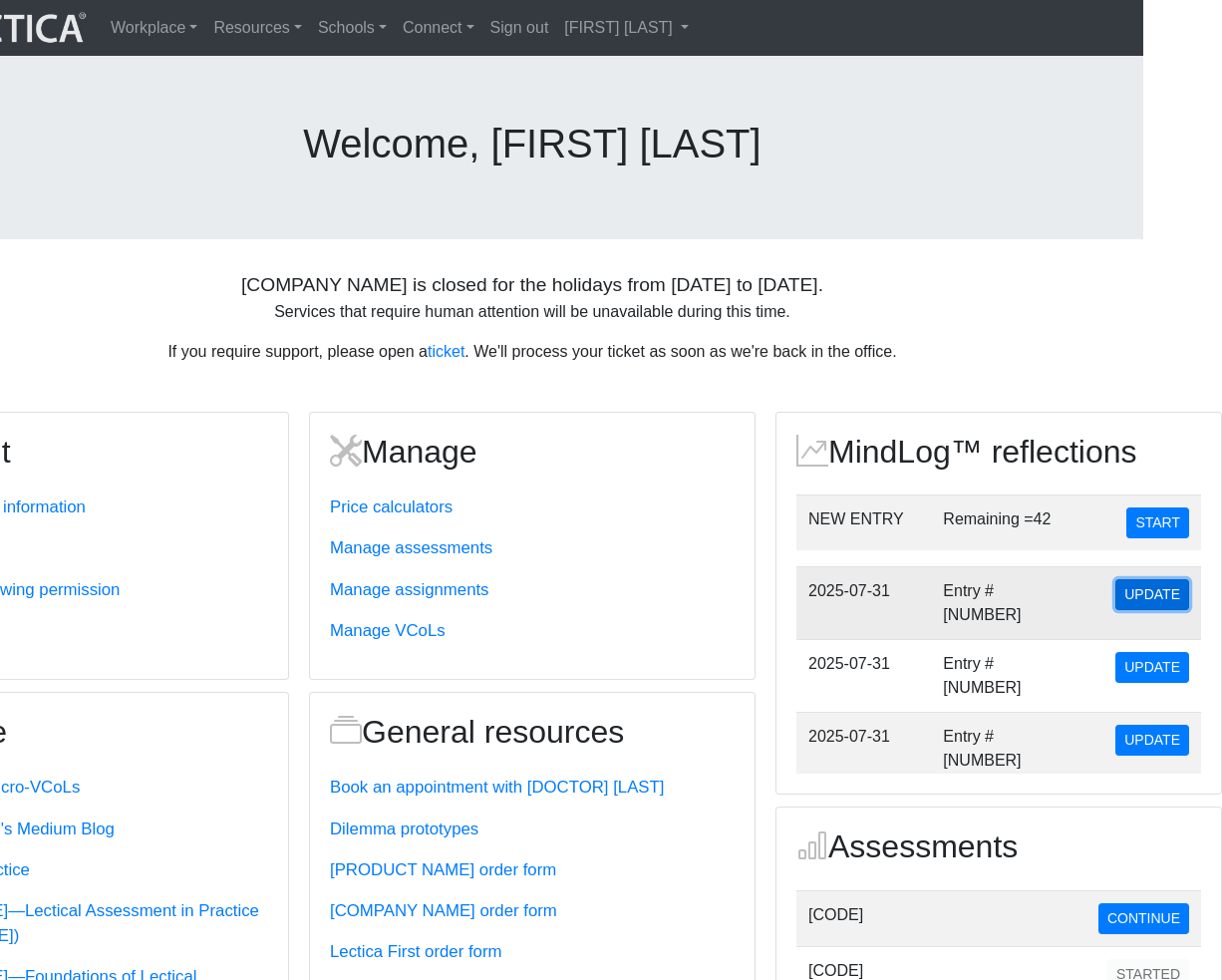 click on "UPDATE" at bounding box center [1152, 594] 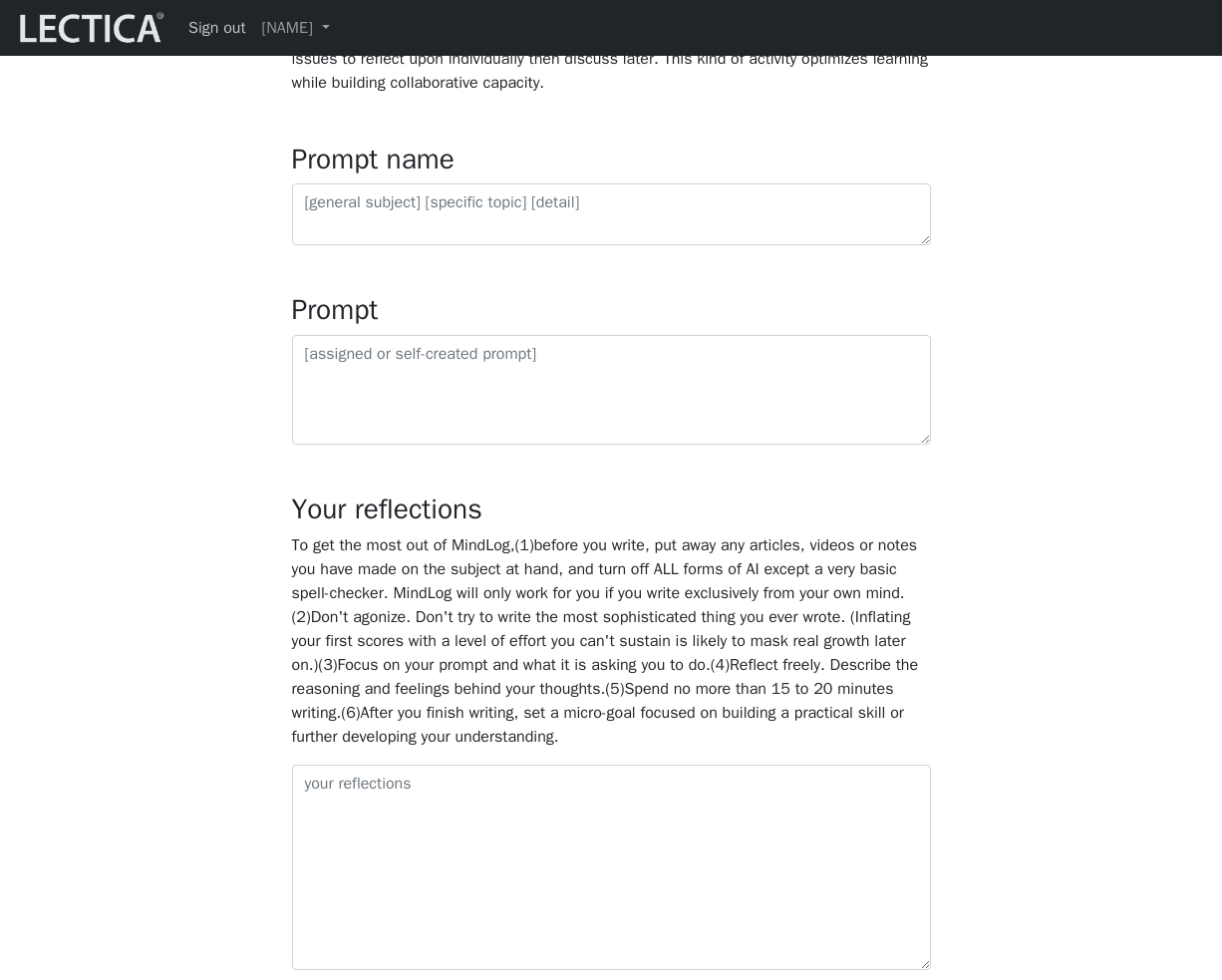 scroll, scrollTop: 725, scrollLeft: 0, axis: vertical 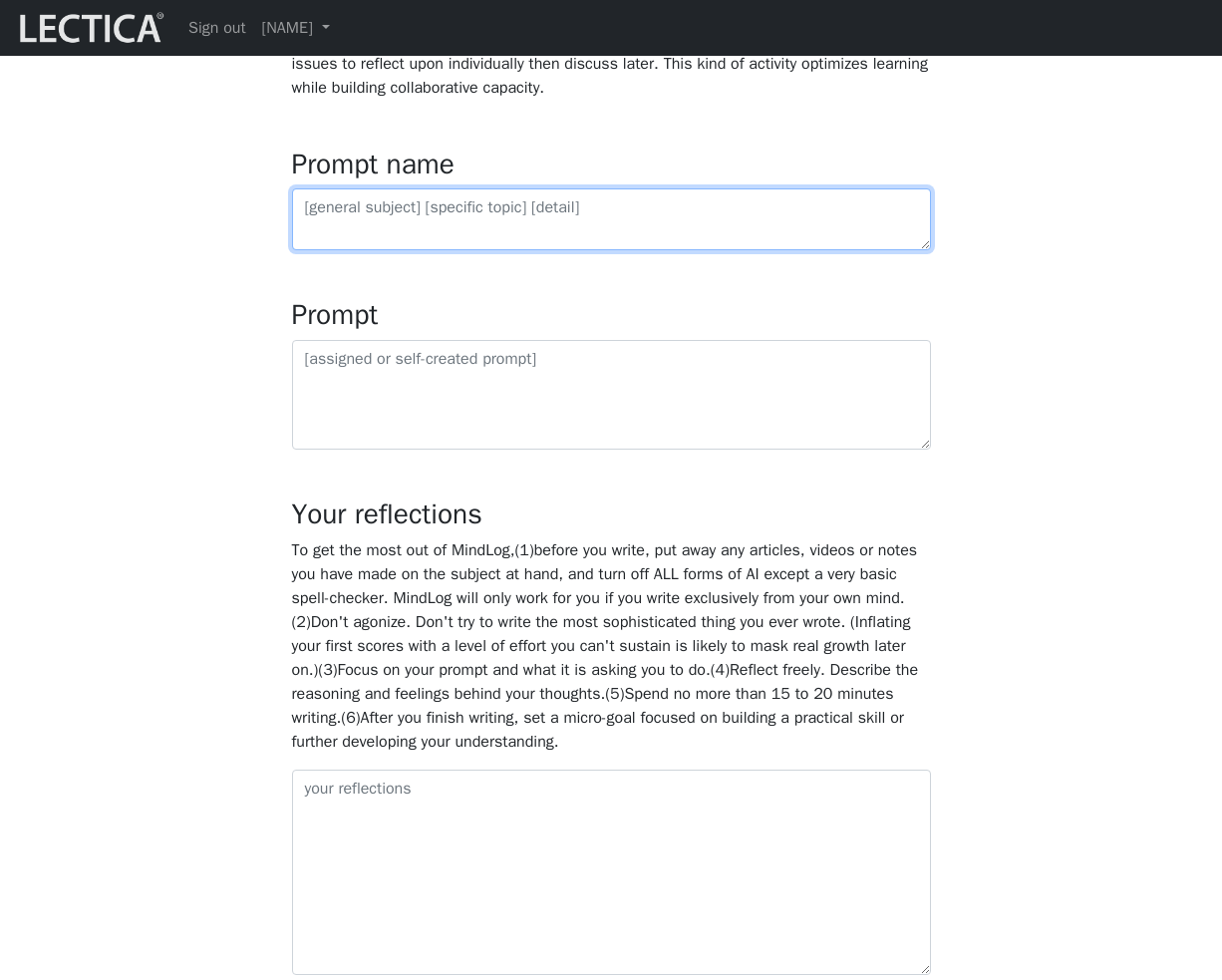 click at bounding box center [611, 219] 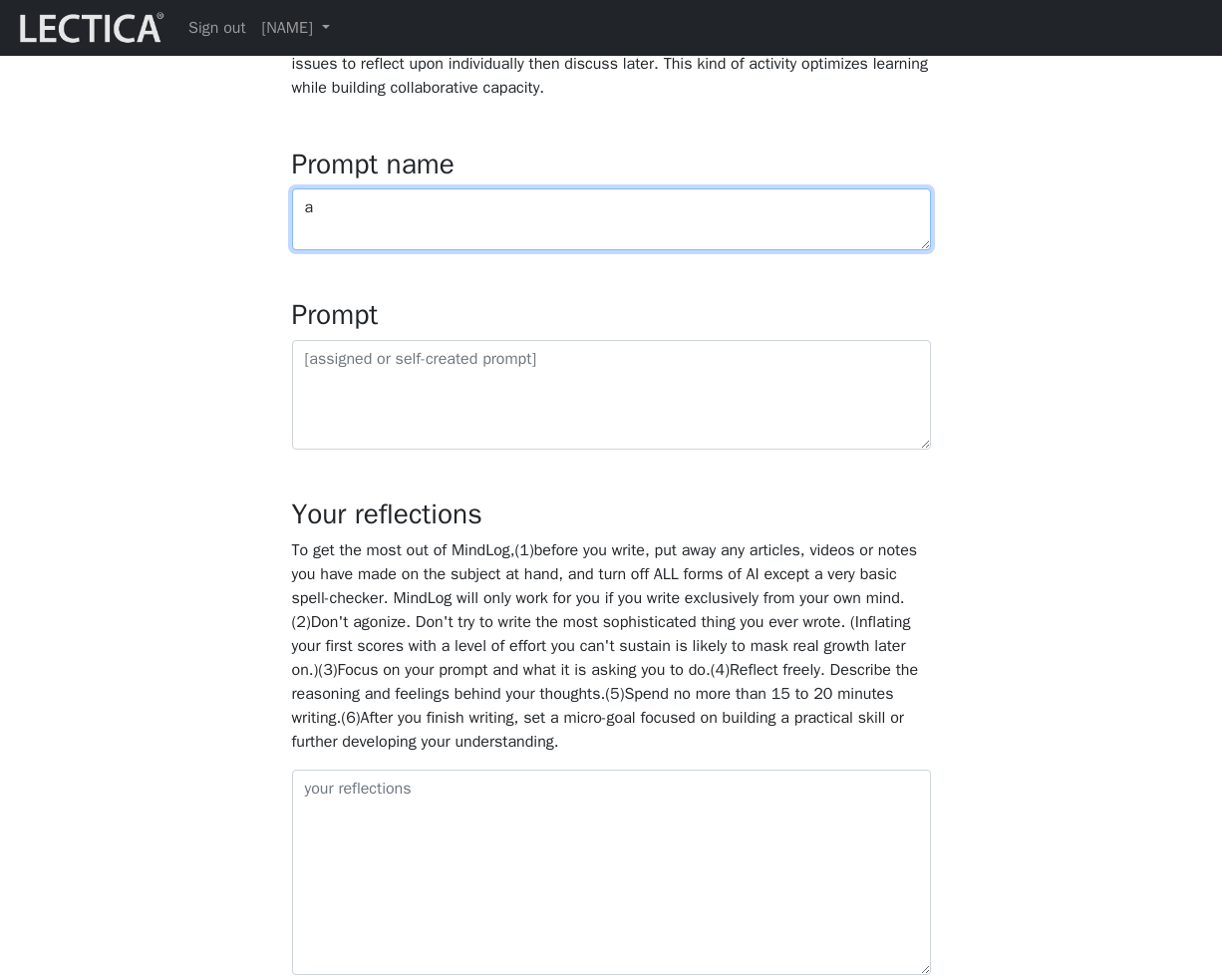 type on "a" 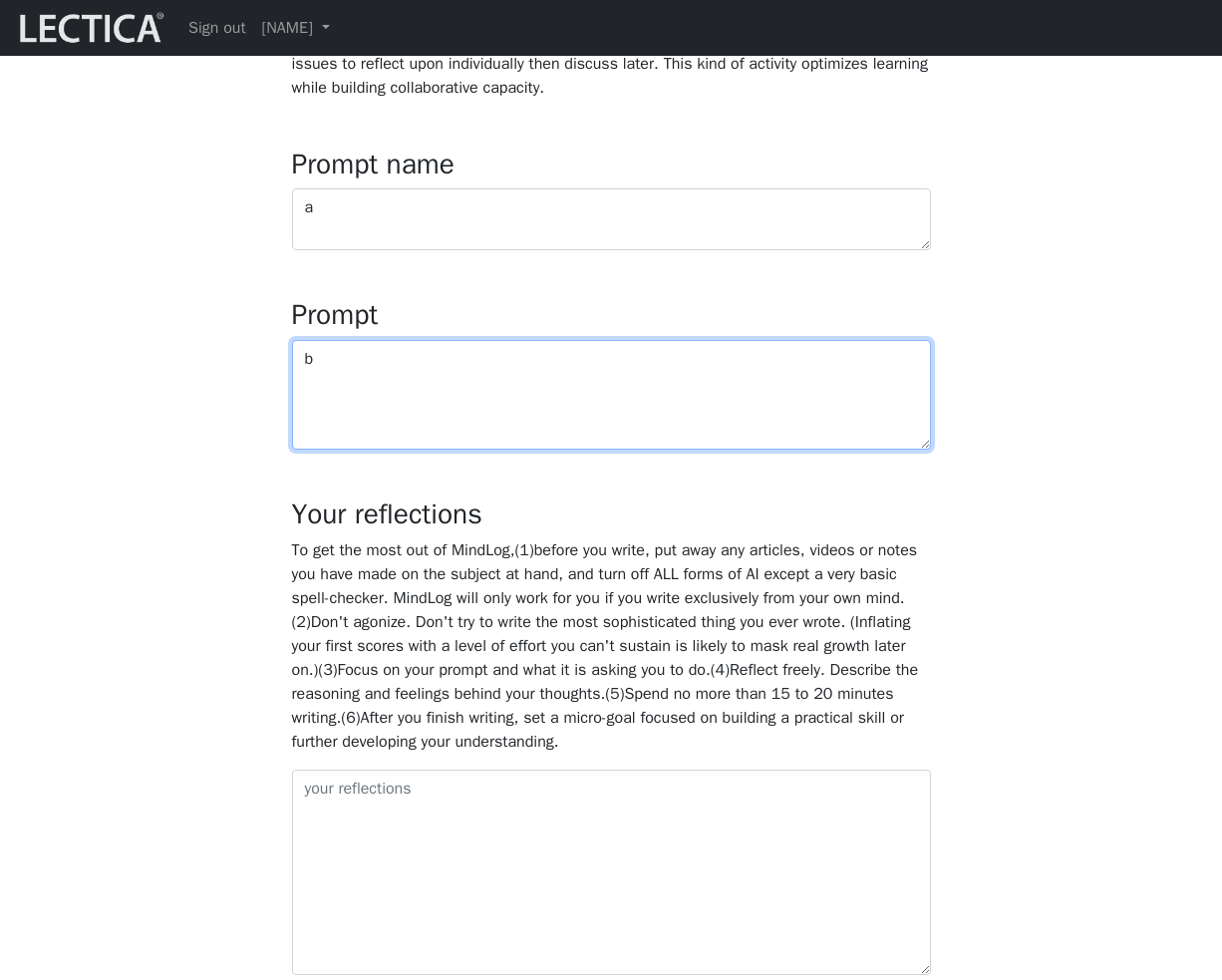 type on "b" 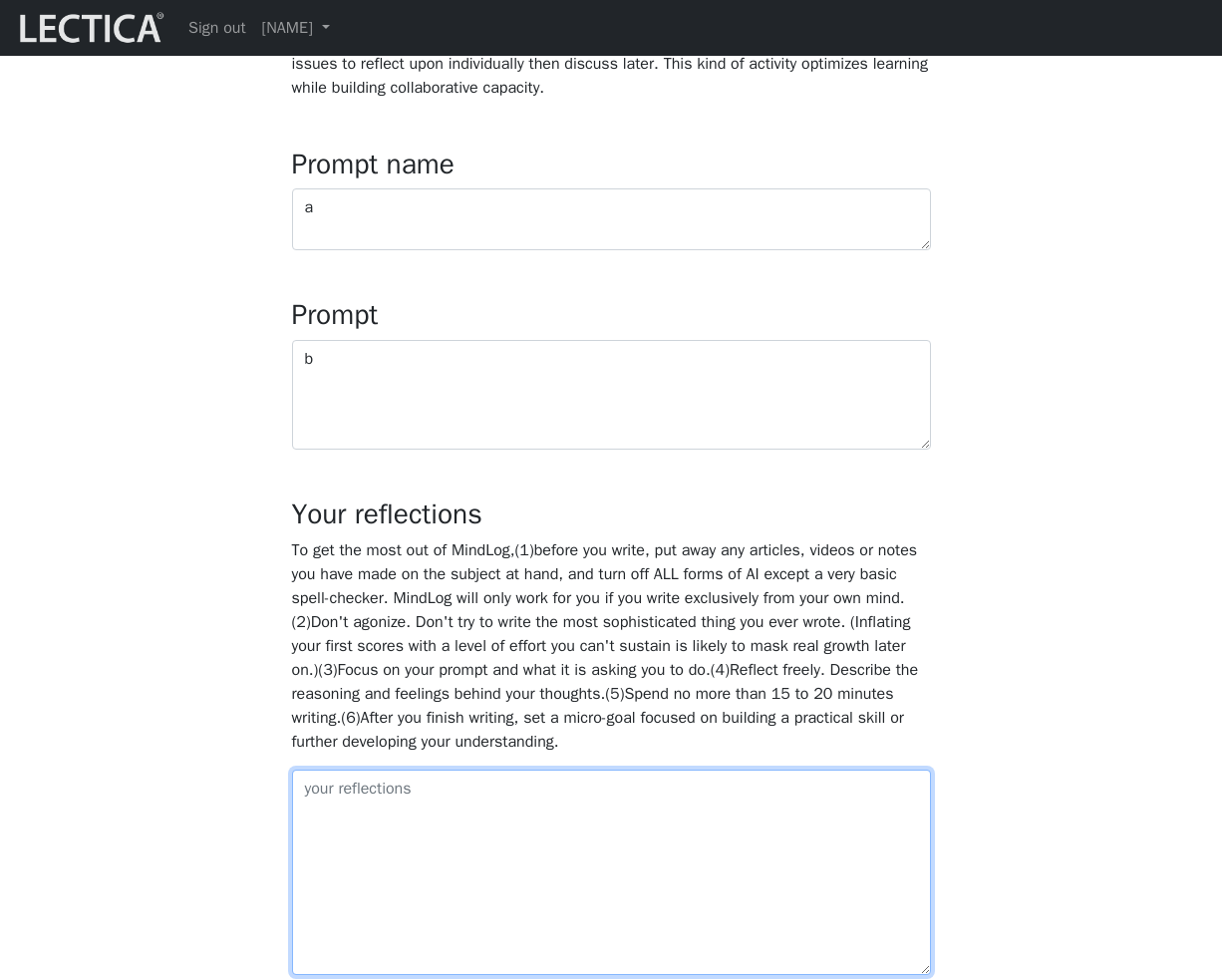 scroll, scrollTop: 1591, scrollLeft: 0, axis: vertical 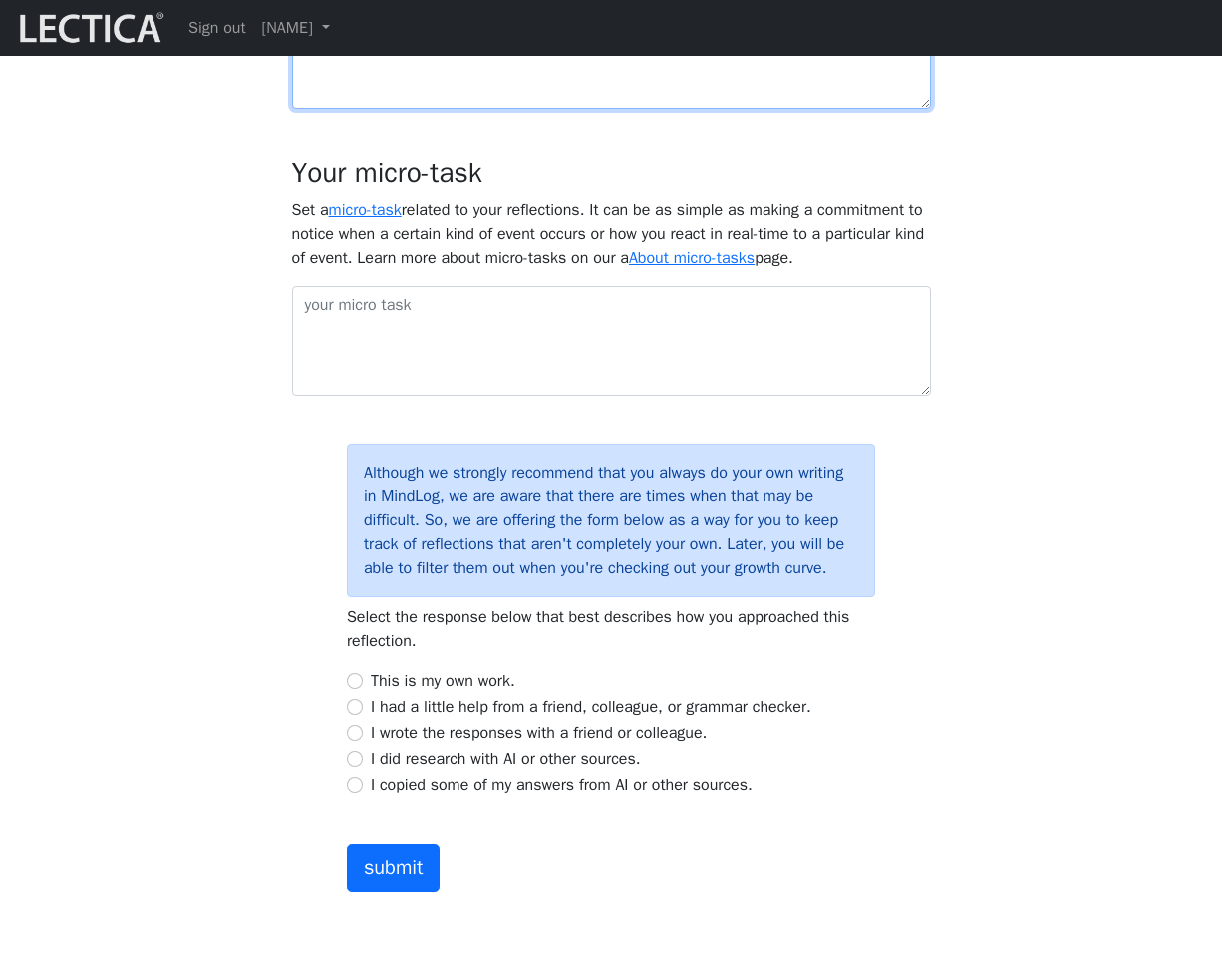 type on "c" 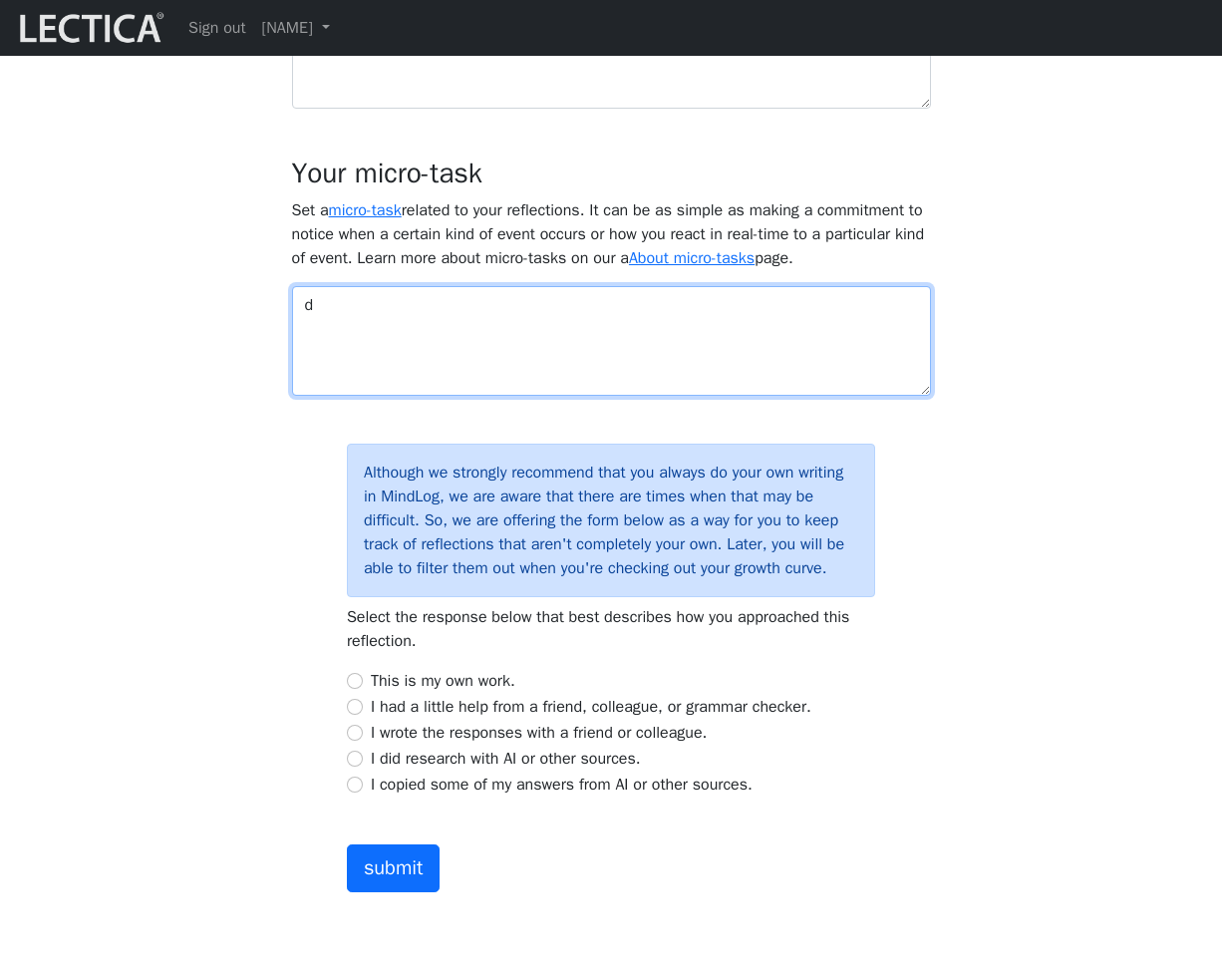 type on "d" 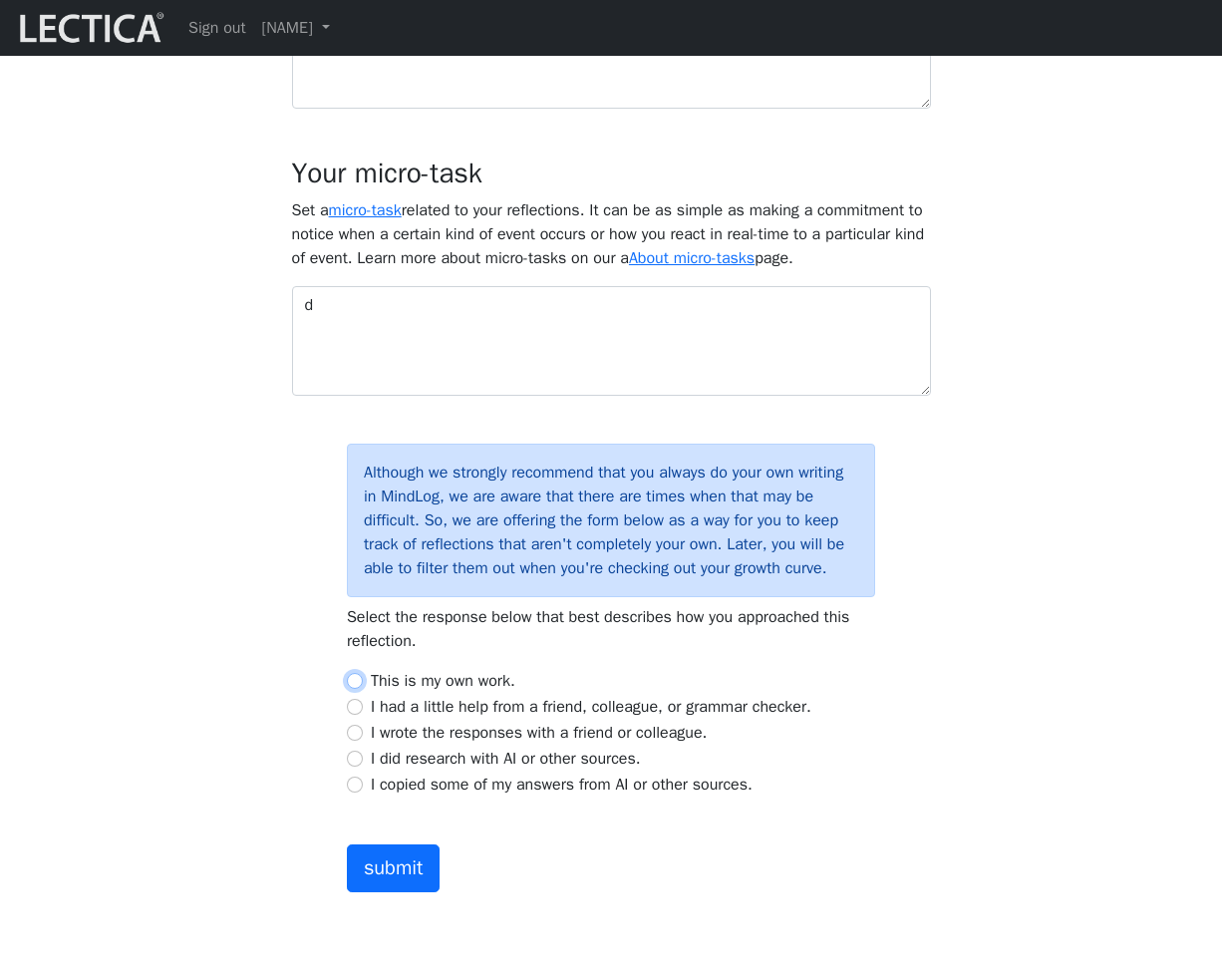 scroll, scrollTop: 2465, scrollLeft: 0, axis: vertical 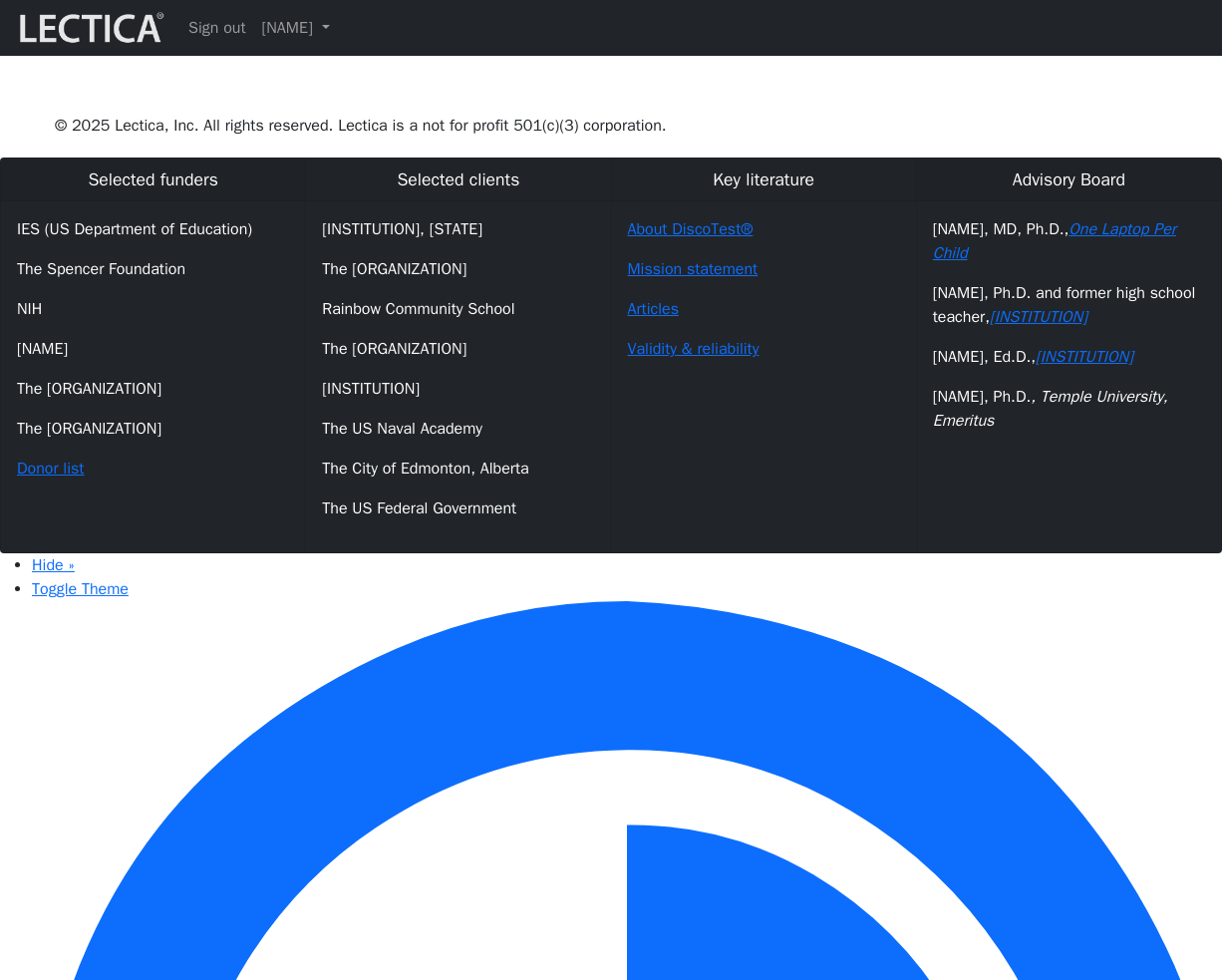 click on "I copied some of my answers from AI or other sources." at bounding box center [355, -90] 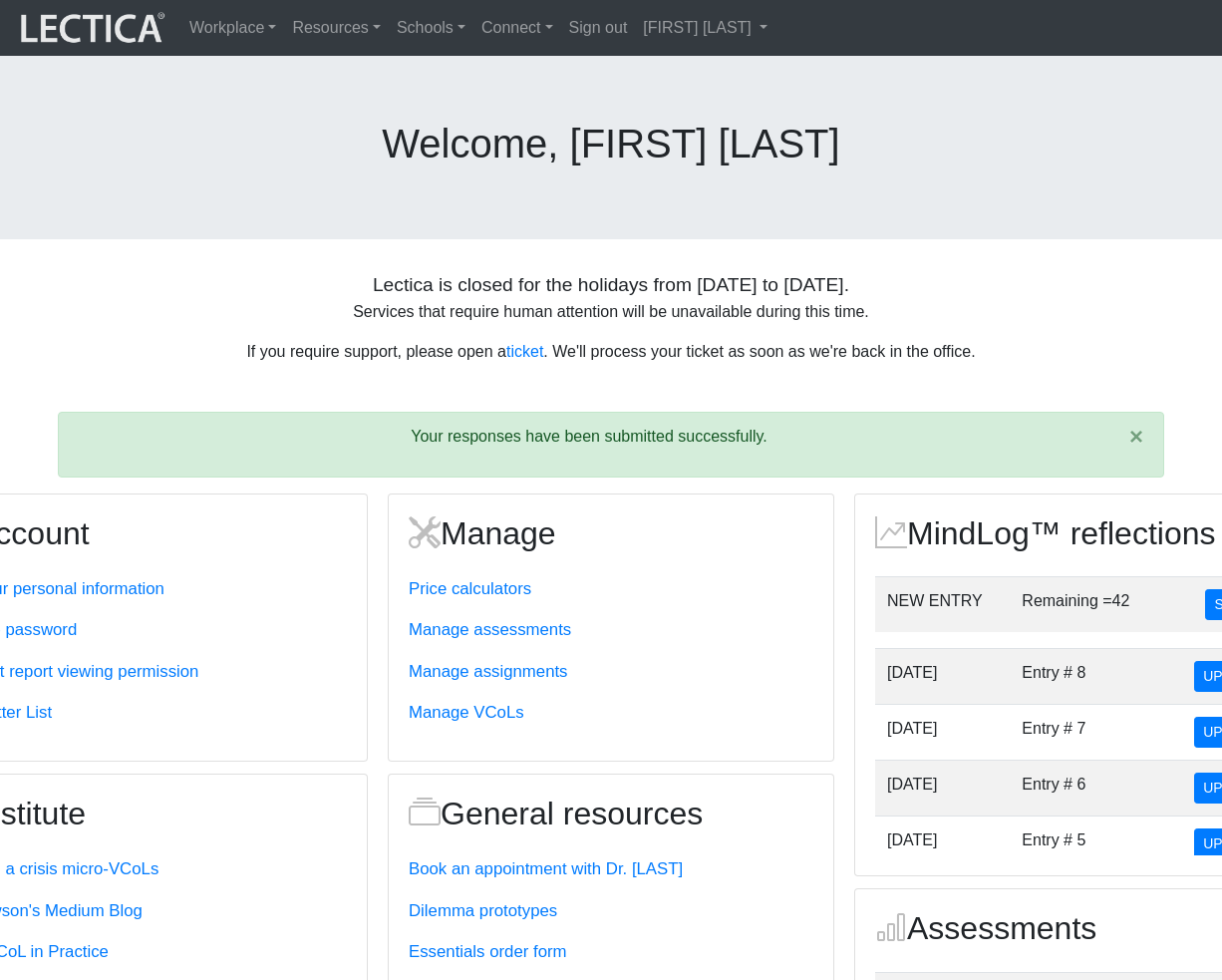 scroll, scrollTop: 0, scrollLeft: 0, axis: both 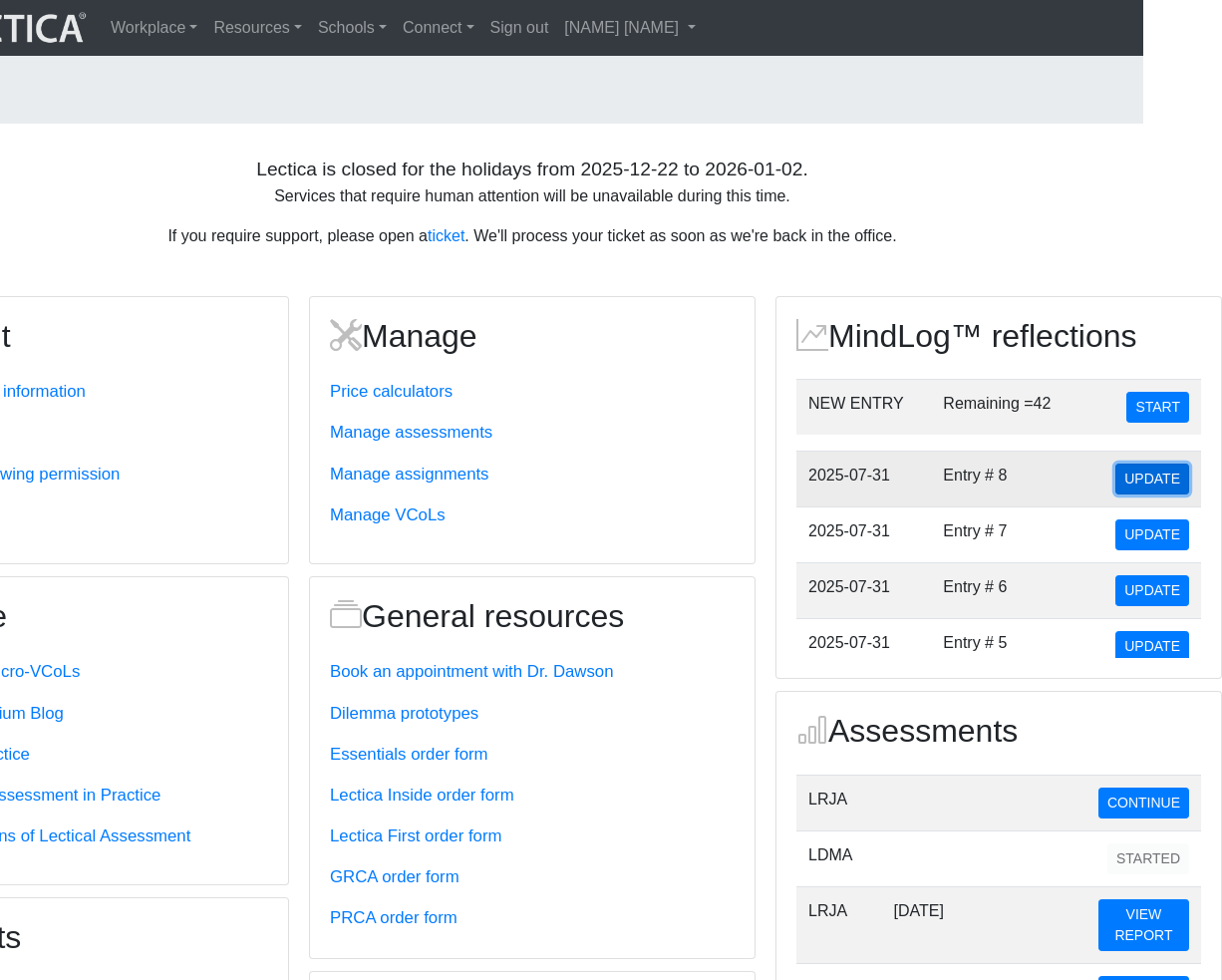 click on "UPDATE" at bounding box center (1152, 479) 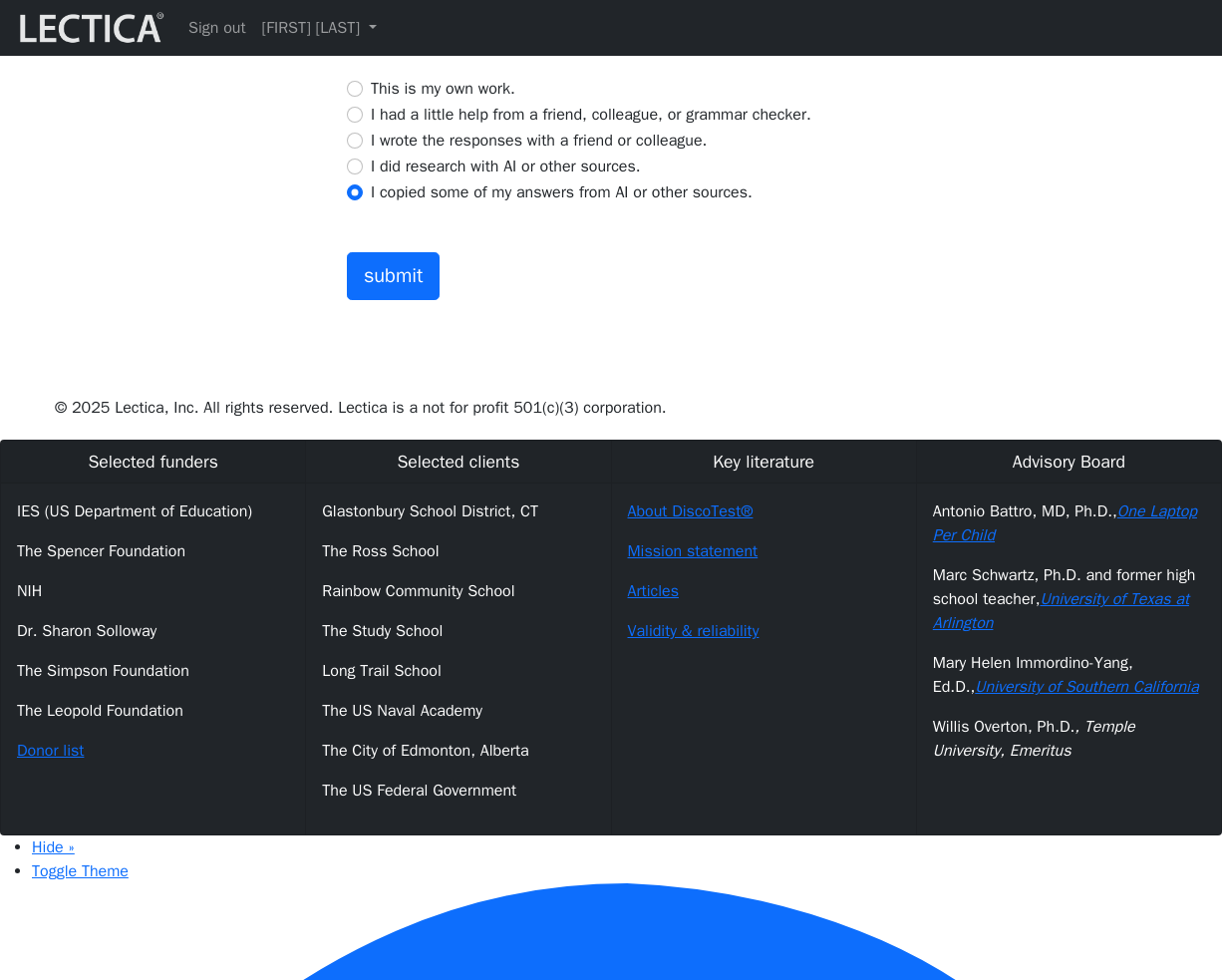 scroll, scrollTop: 2147, scrollLeft: 0, axis: vertical 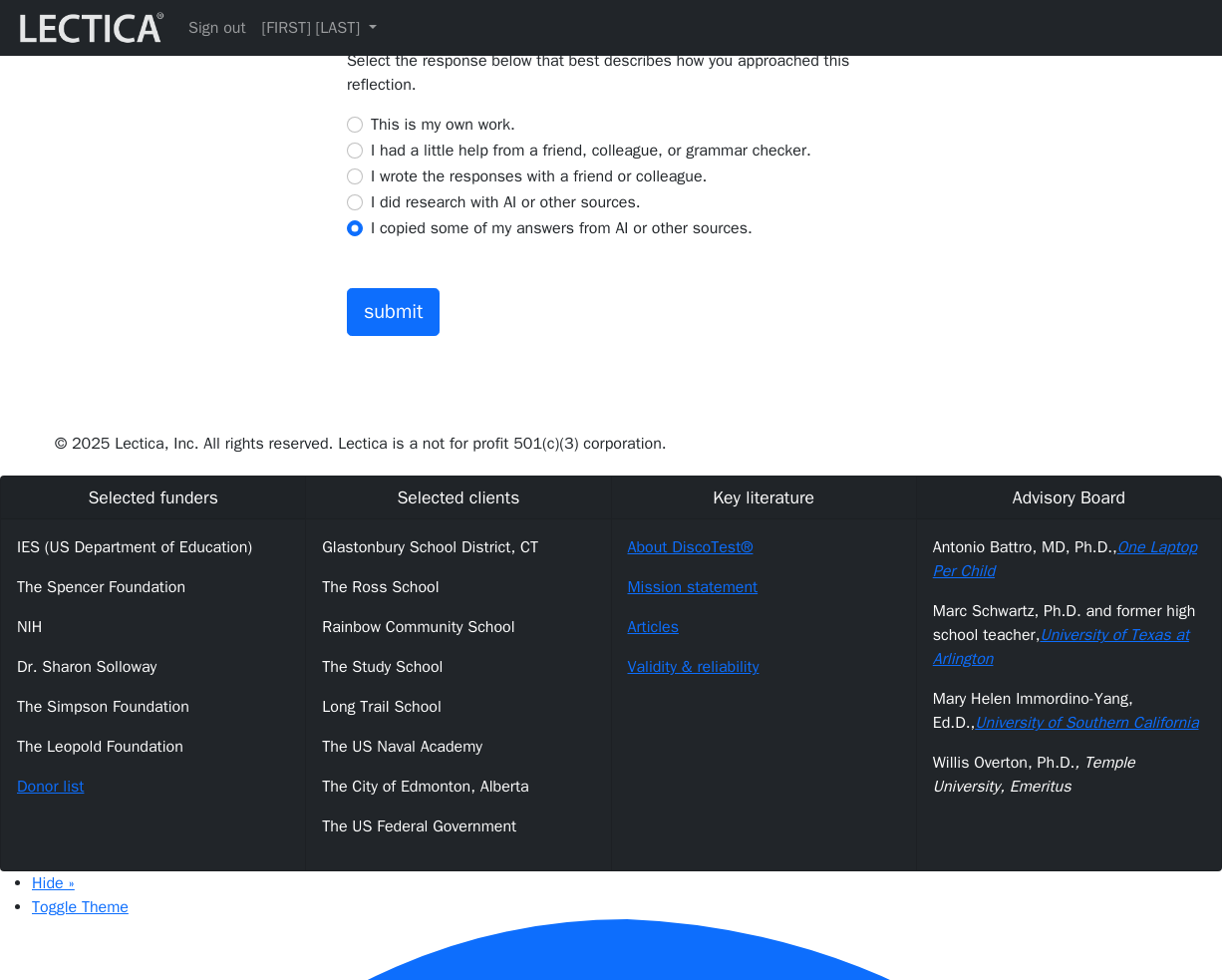 click on "Set a
micro-task  related to your reflections. It can be as simple as making a commitment to
notice when a certain kind of
event occurs or how you react in real-time to a particular kind of event. Learn more
about micro-tasks on
our a
About micro-tasks  page." at bounding box center (611, -322) 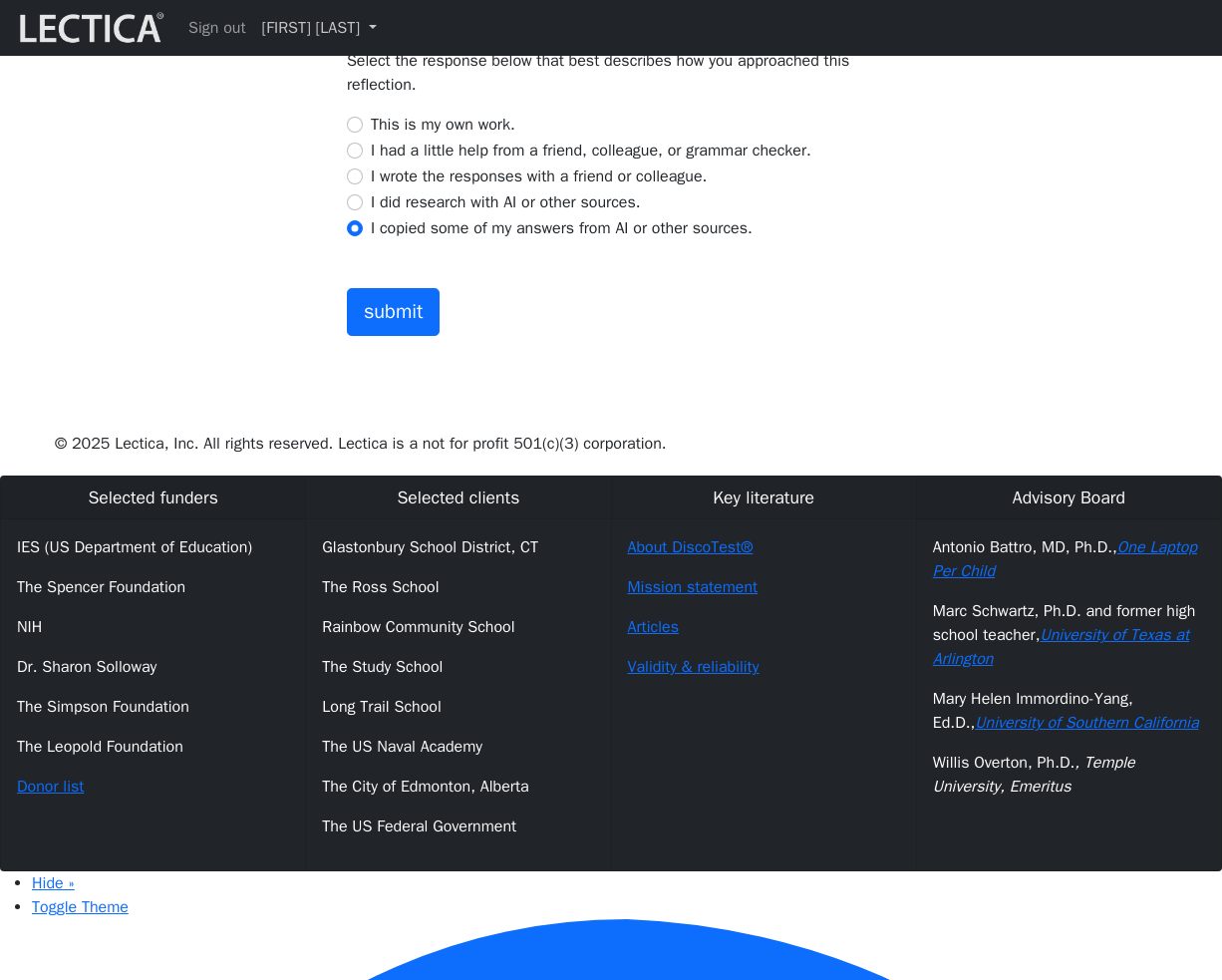 click on "[FIRST] [LAST]" at bounding box center [319, 28] 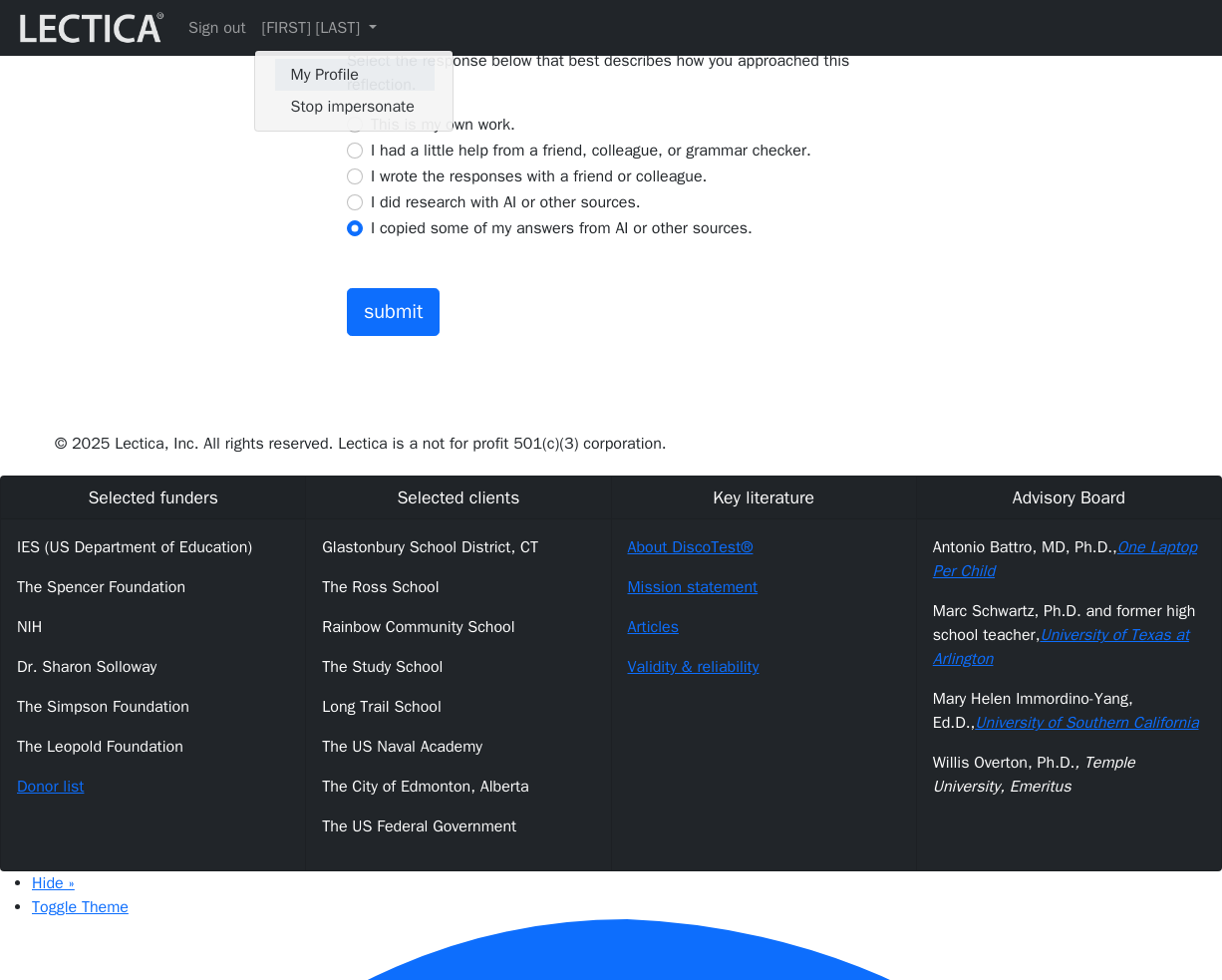 click on "My Profile" at bounding box center (355, 75) 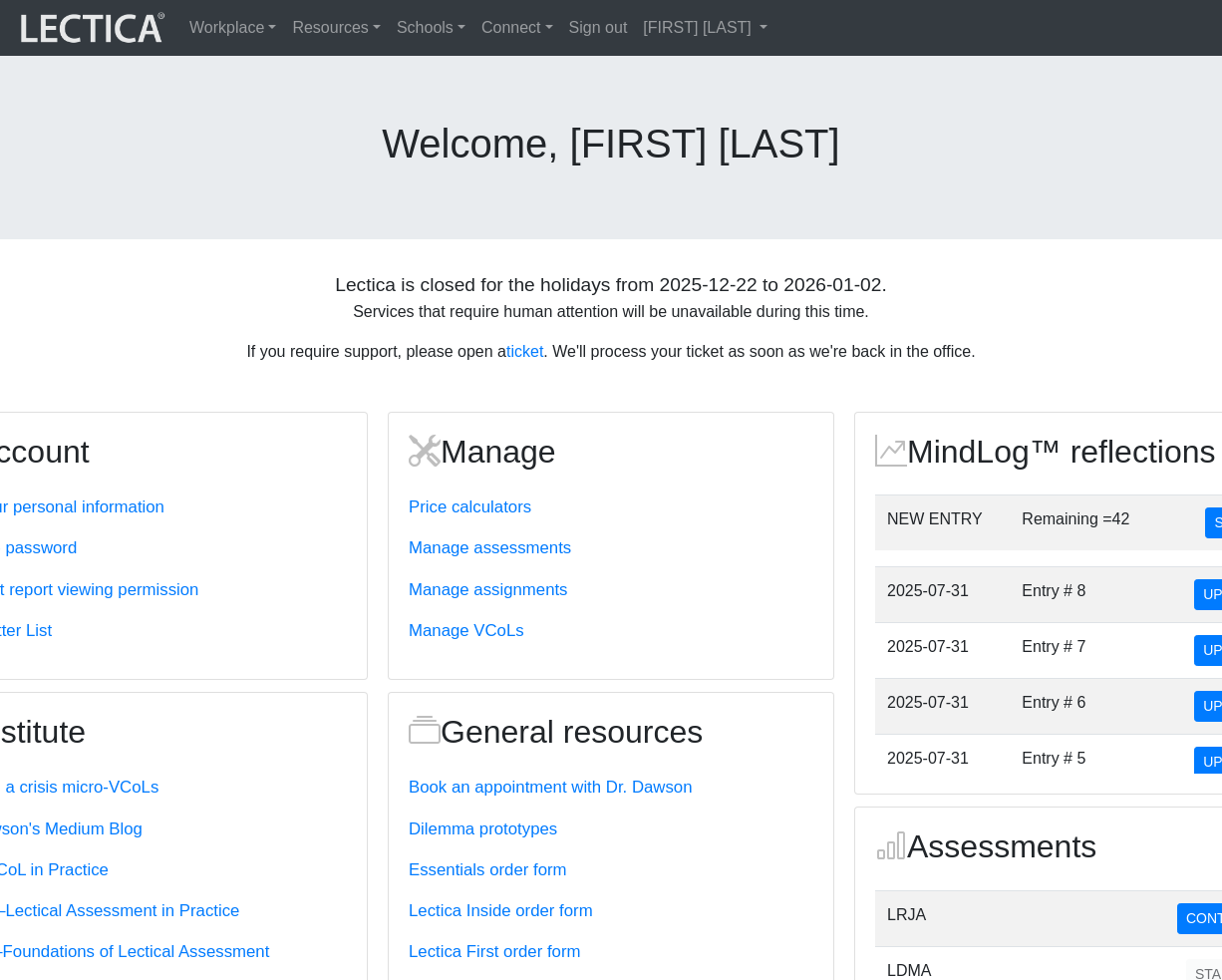 scroll, scrollTop: 0, scrollLeft: 79, axis: horizontal 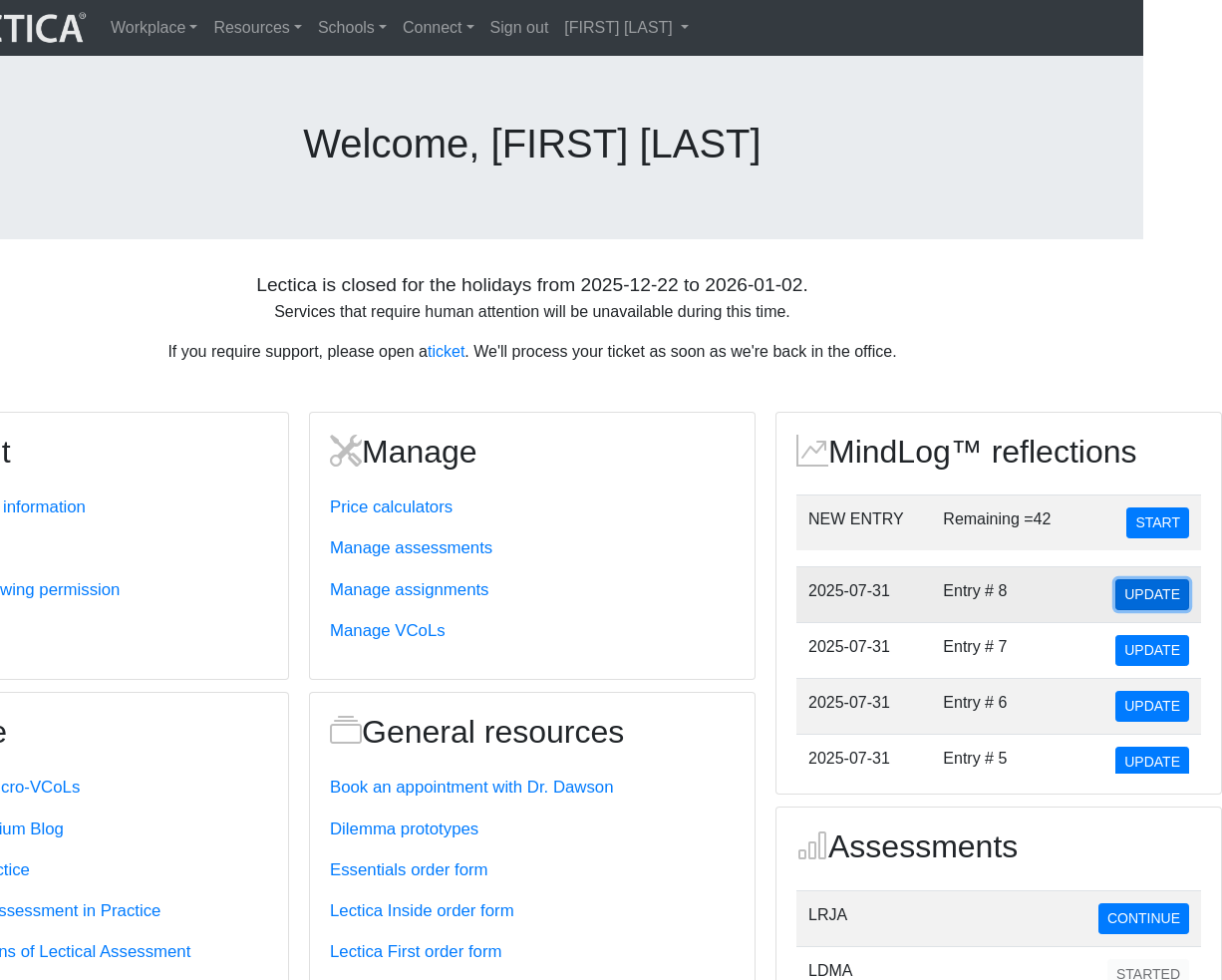click on "UPDATE" at bounding box center [1152, 594] 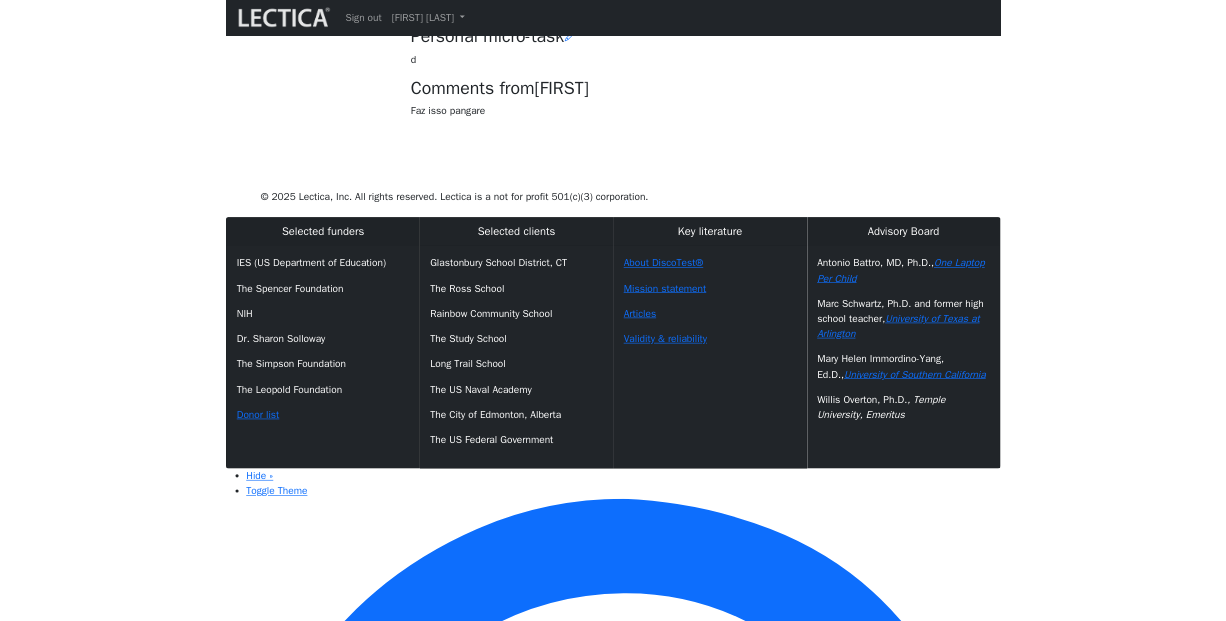 scroll, scrollTop: 743, scrollLeft: 0, axis: vertical 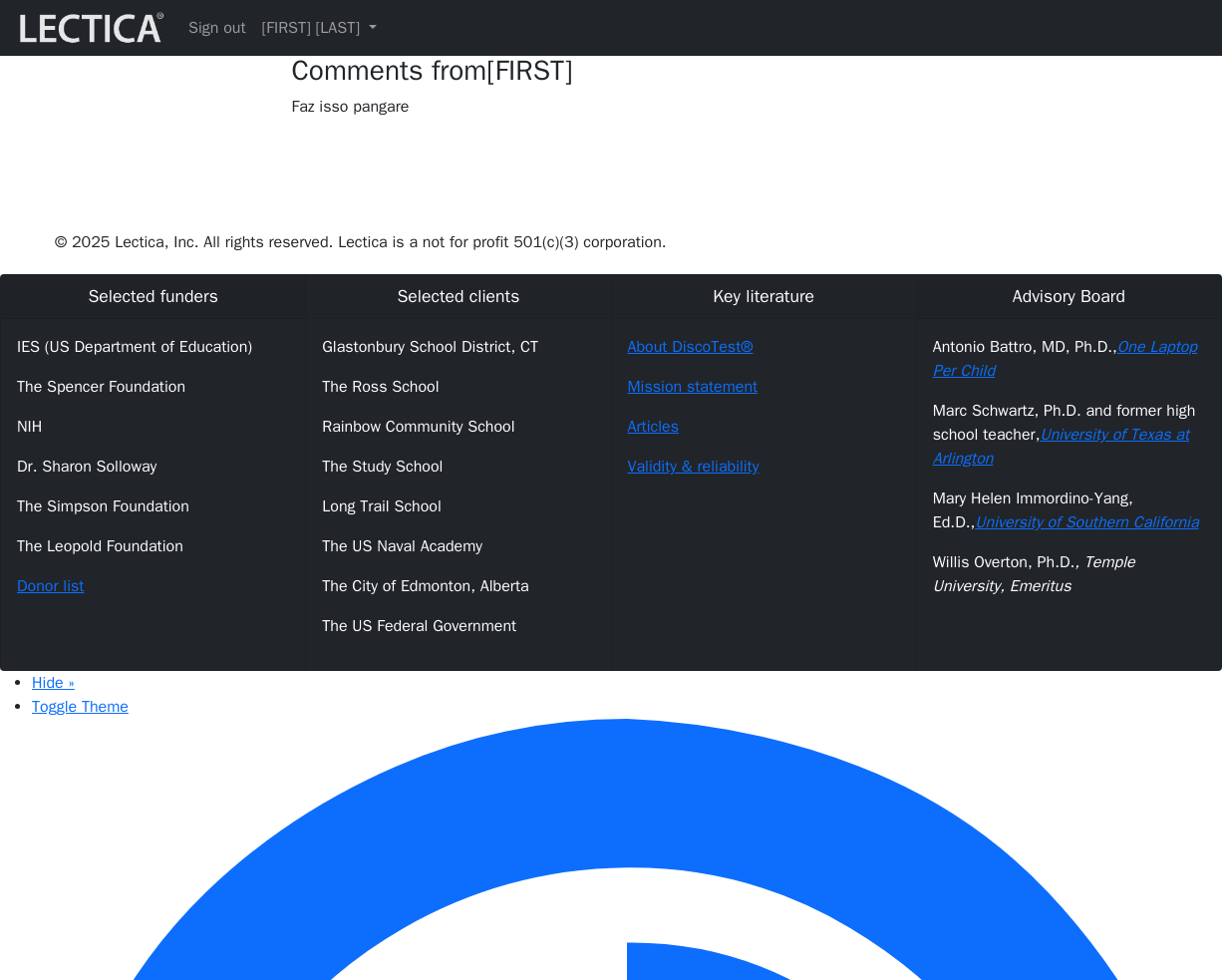 click on "Comments from
[FIRST]" at bounding box center (611, 71) 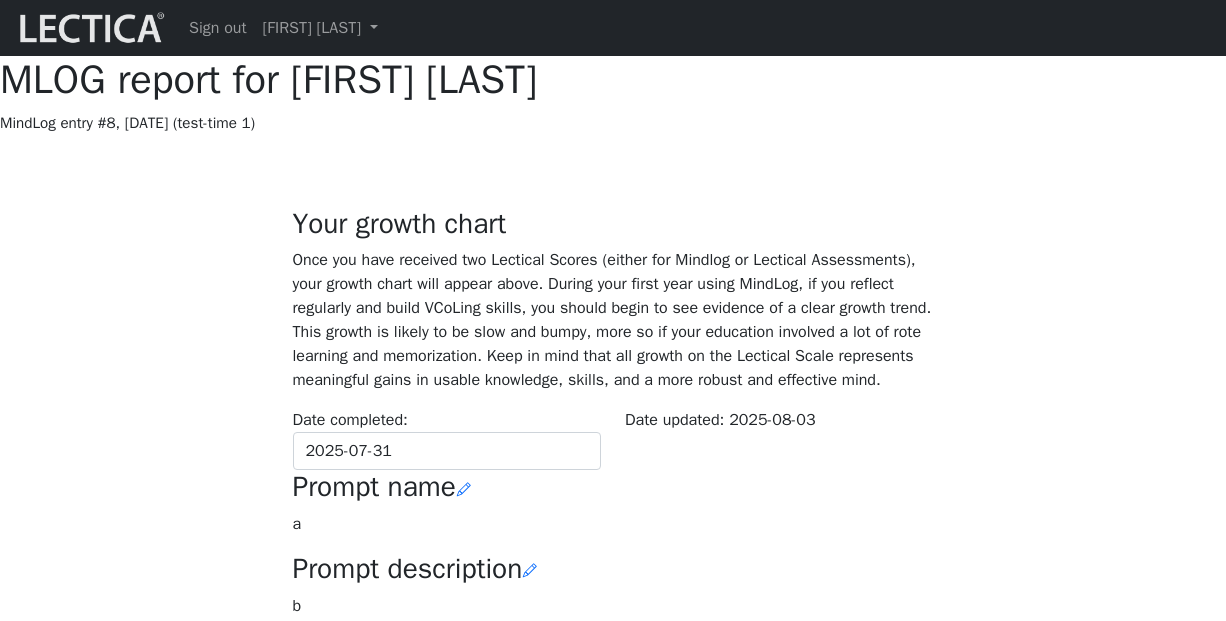 scroll, scrollTop: 742, scrollLeft: 0, axis: vertical 